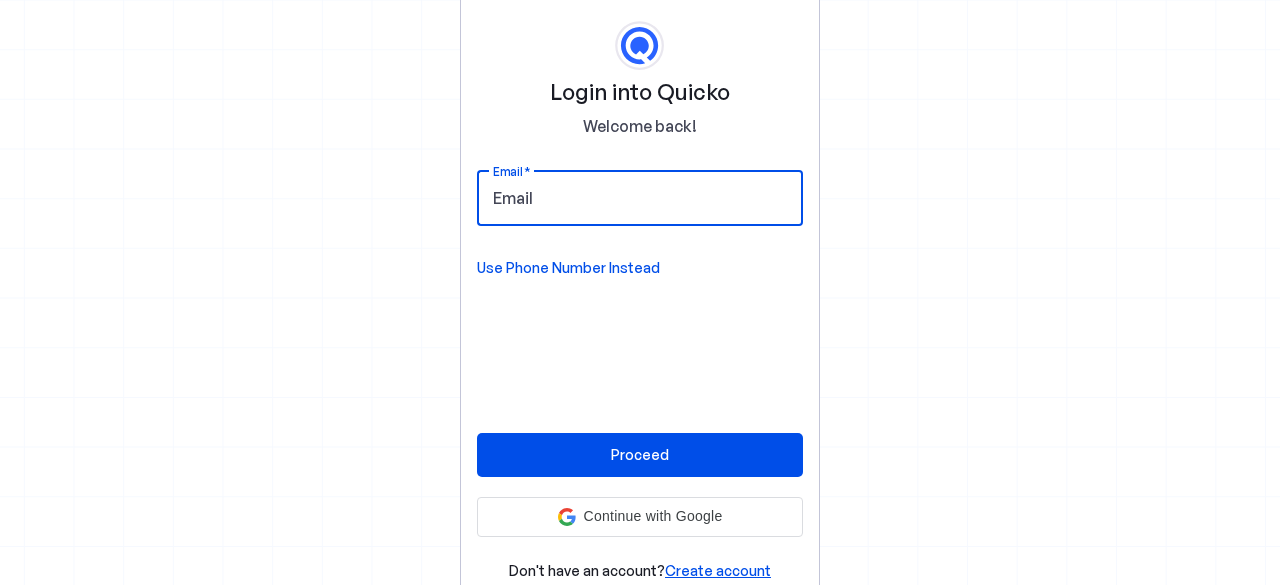 scroll, scrollTop: 0, scrollLeft: 0, axis: both 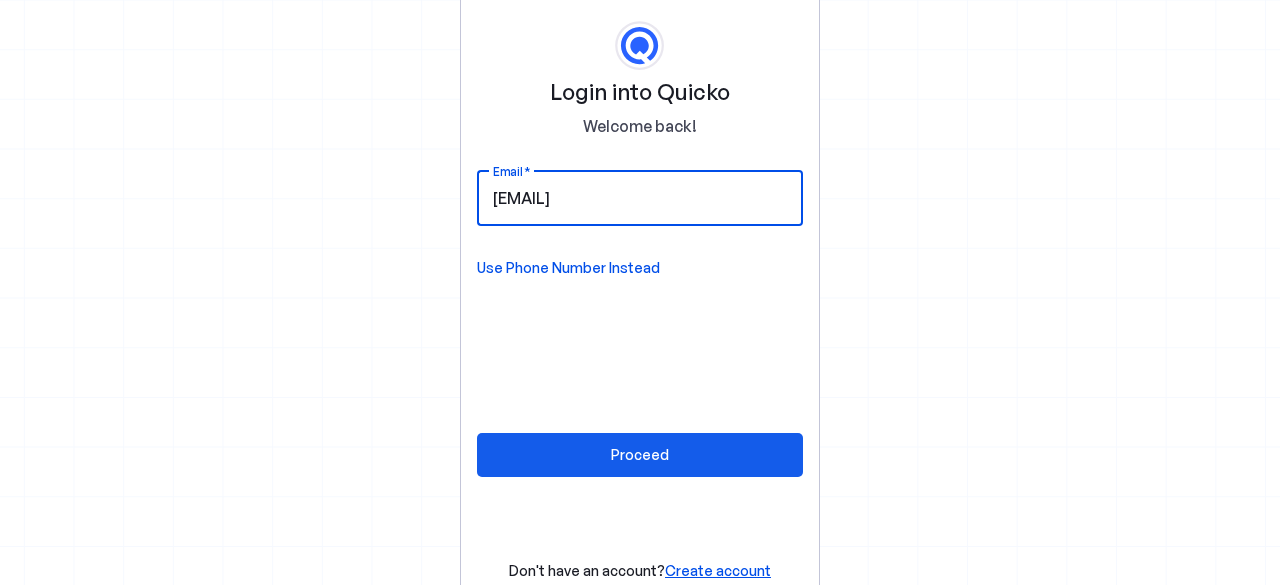 type on "singhranjeet81@gmail.com" 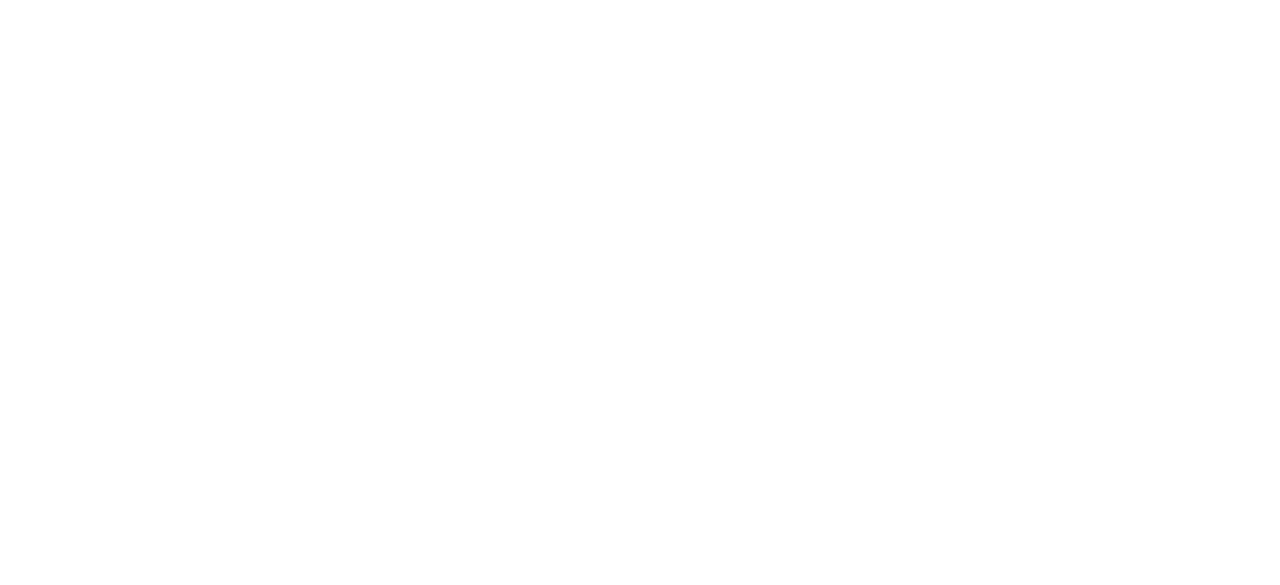 scroll, scrollTop: 0, scrollLeft: 0, axis: both 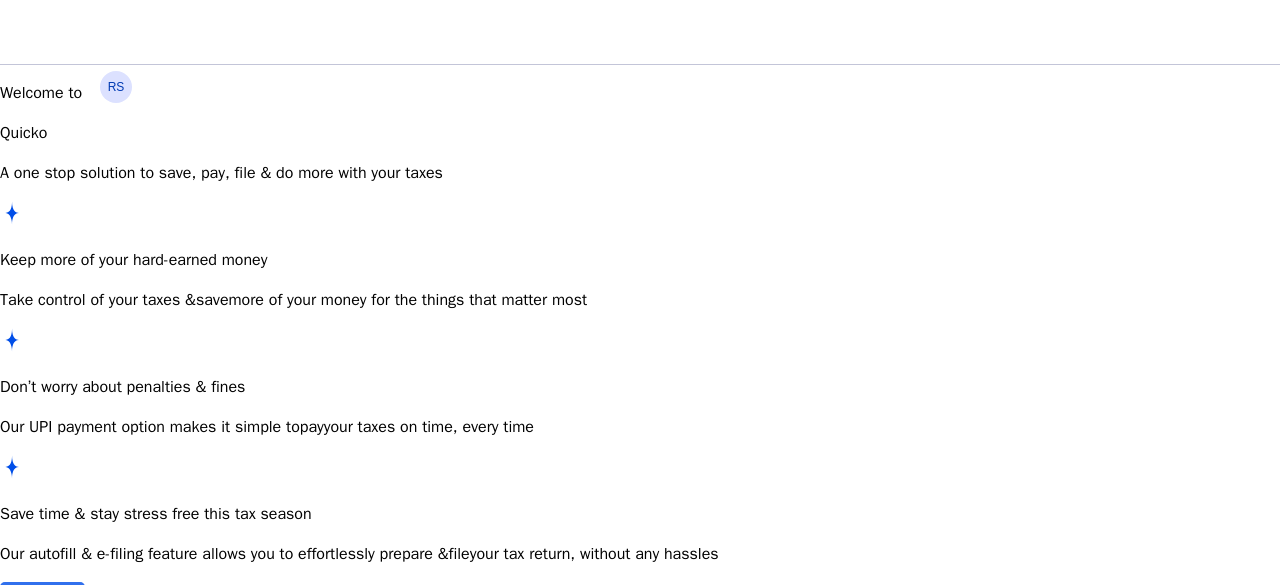 click at bounding box center [42, 602] 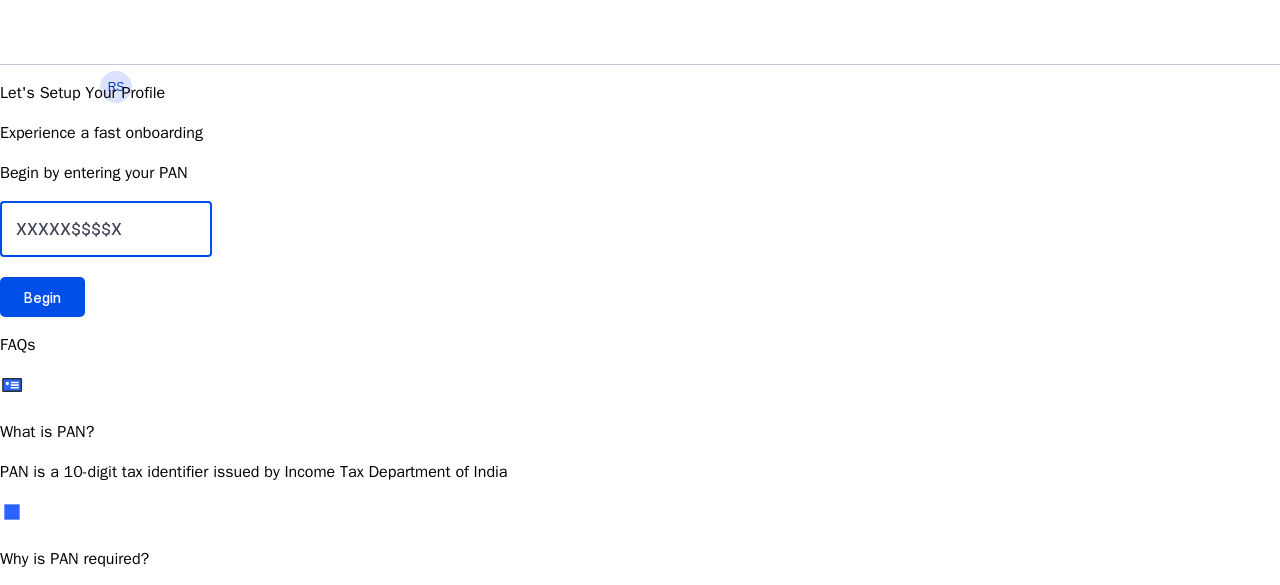 click at bounding box center (106, 229) 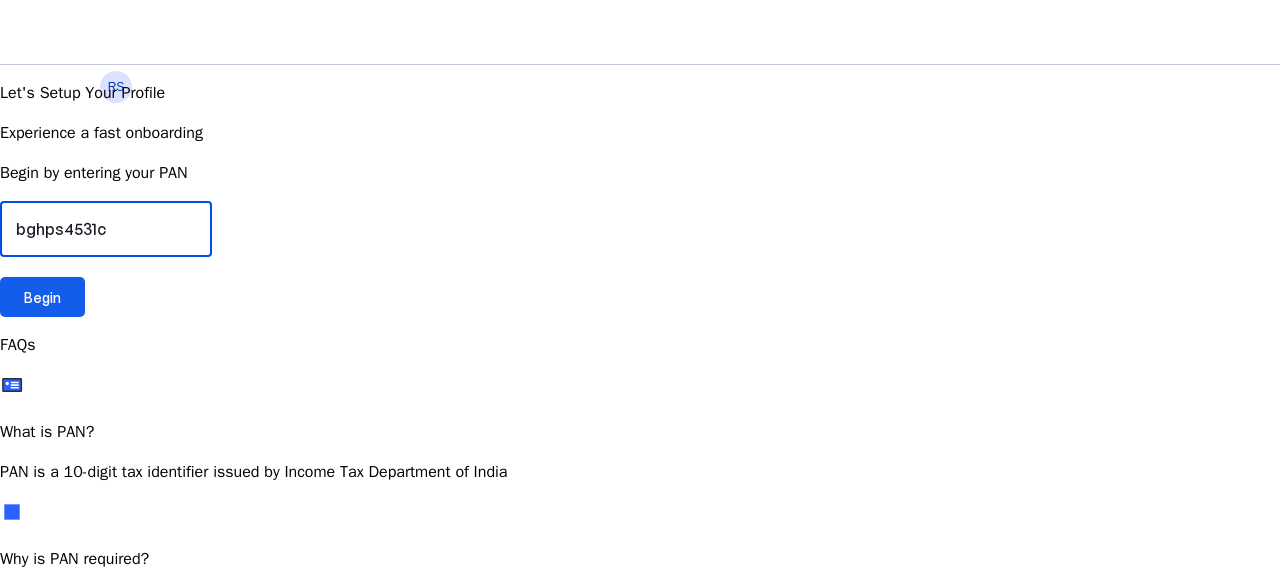 type on "bghps4531c" 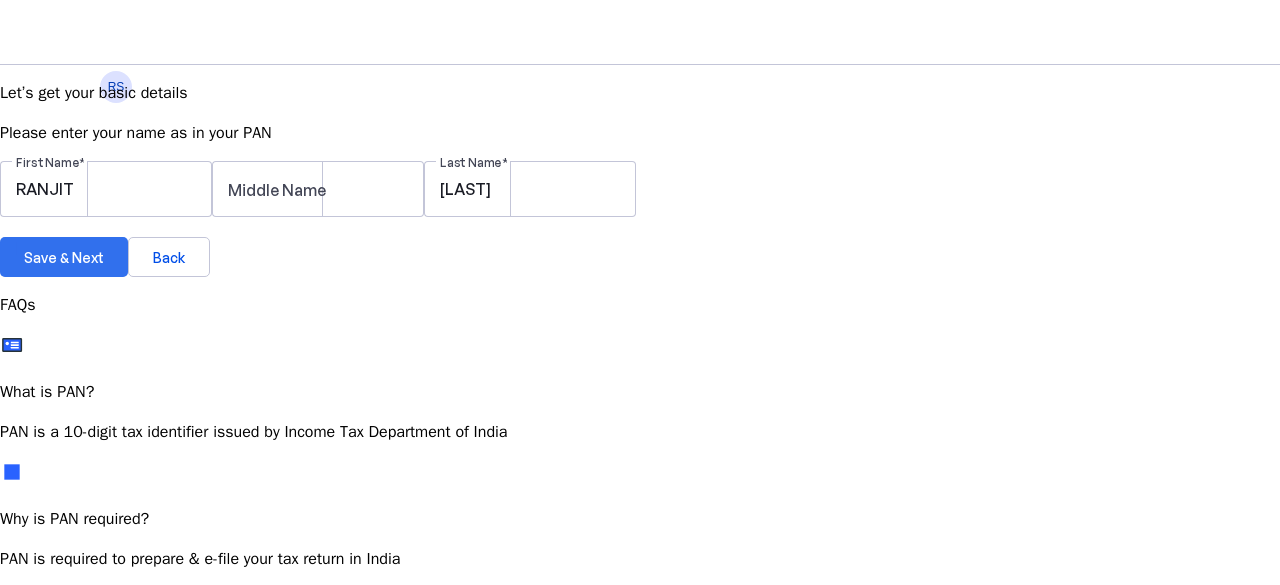 click on "Save & Next" at bounding box center (64, 257) 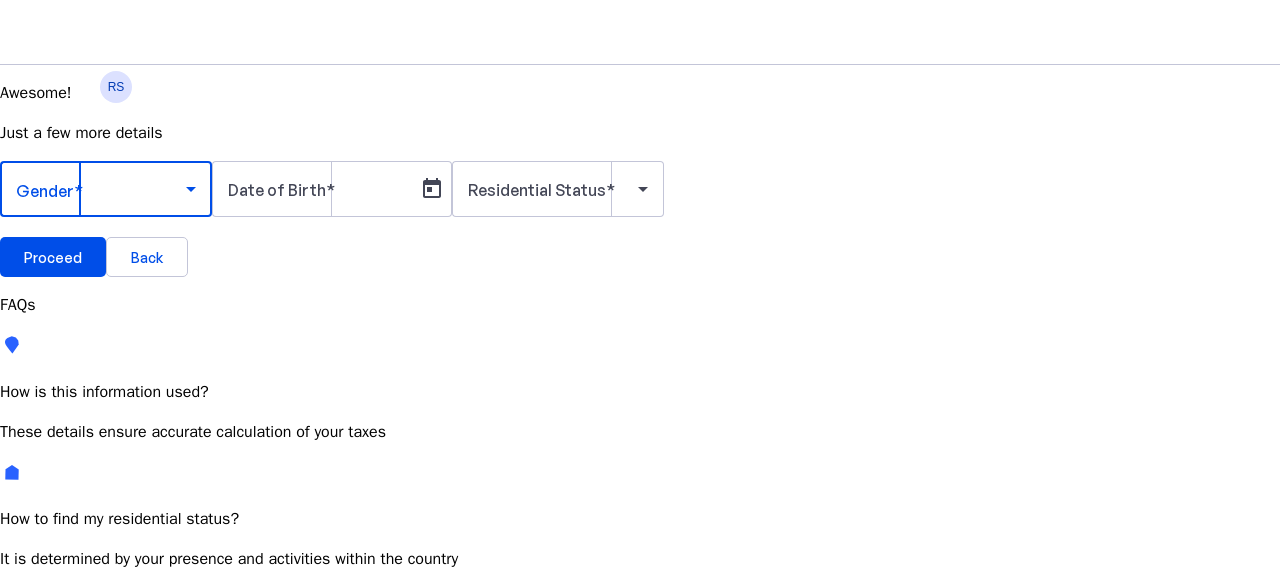 click at bounding box center (191, 189) 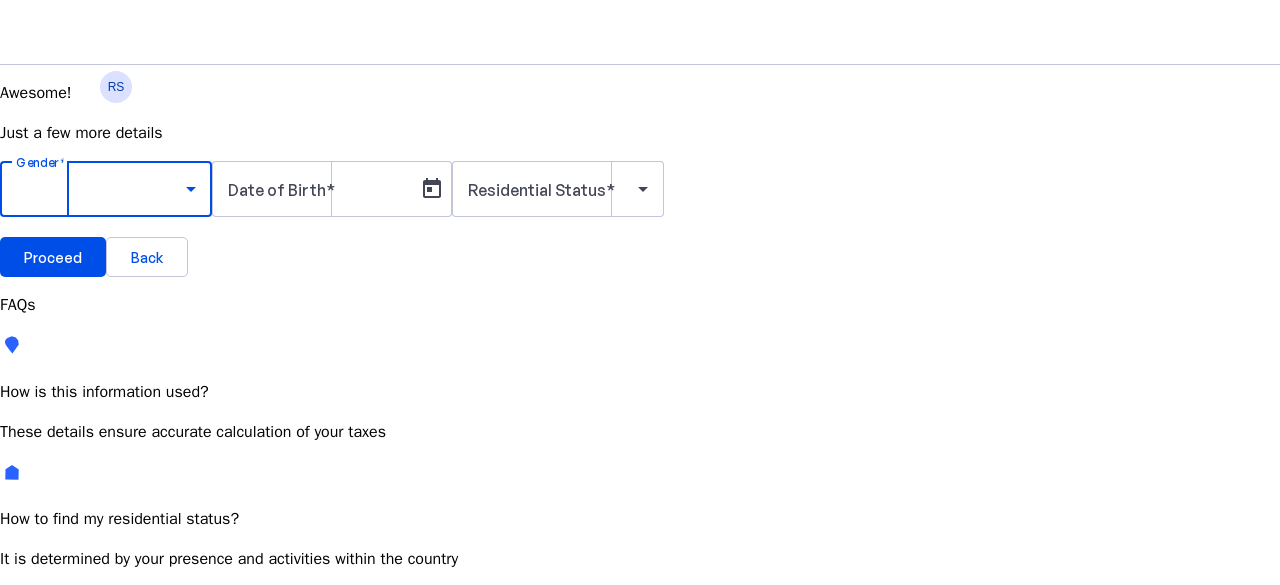 click on "Male" at bounding box center (154, 746) 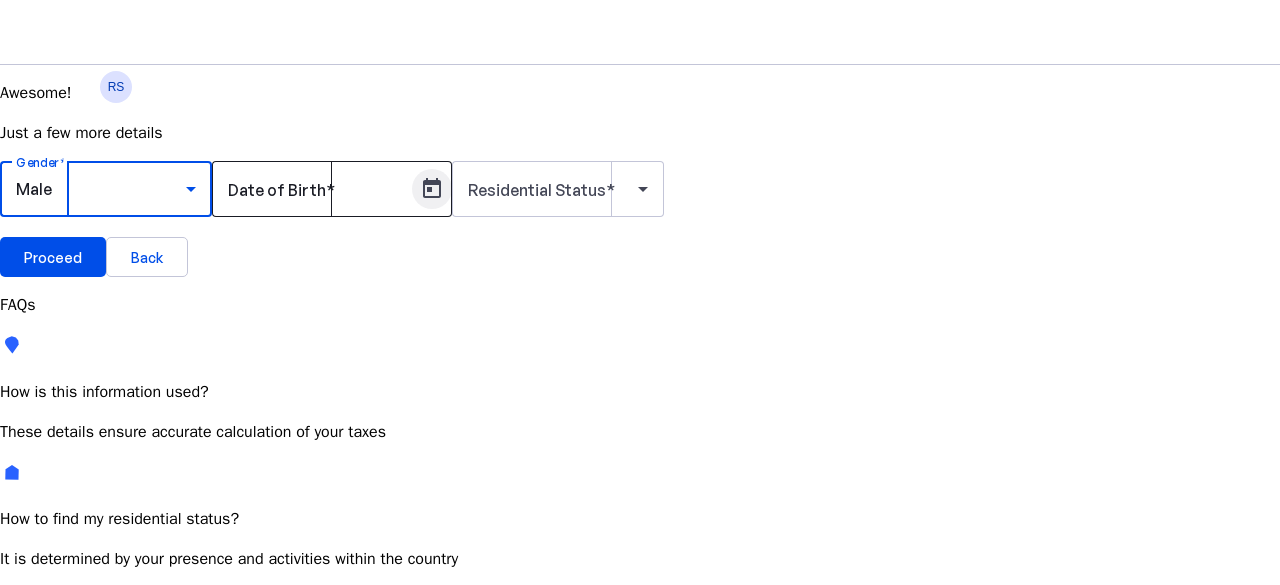 click at bounding box center [432, 189] 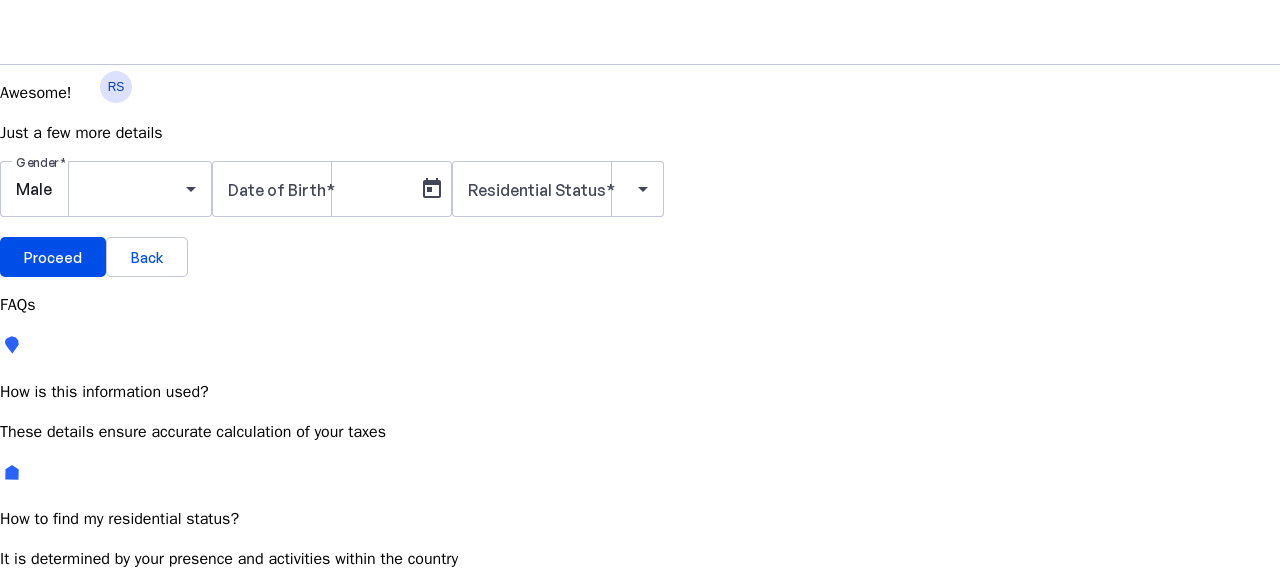 click on "[MONTH] [YEAR]" at bounding box center [147, 755] 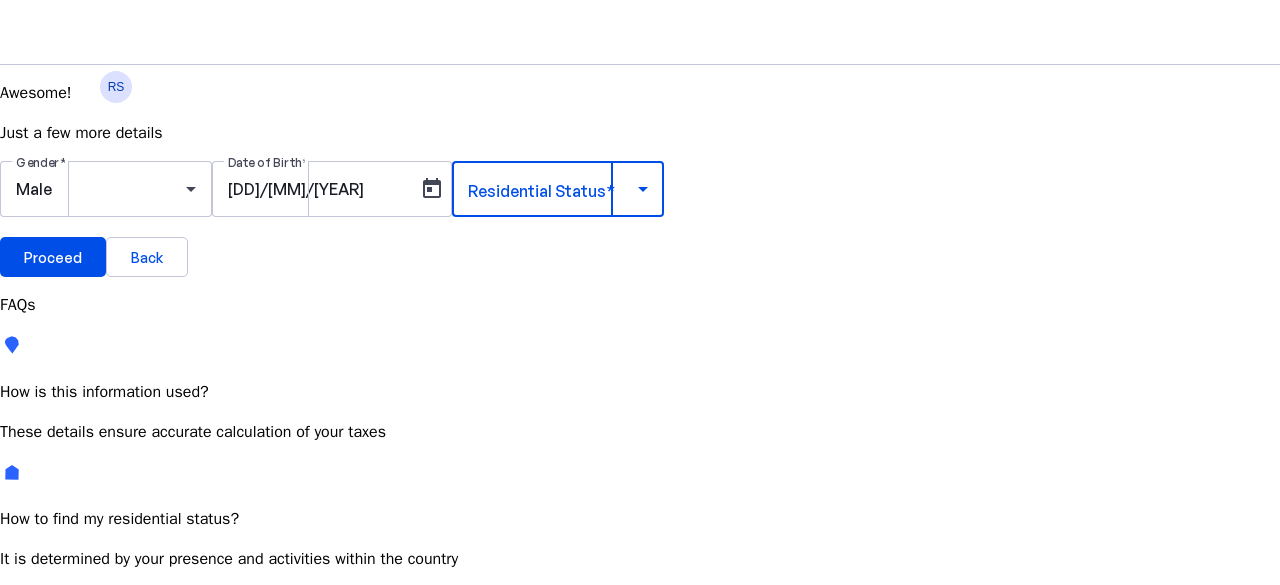 click at bounding box center (643, 189) 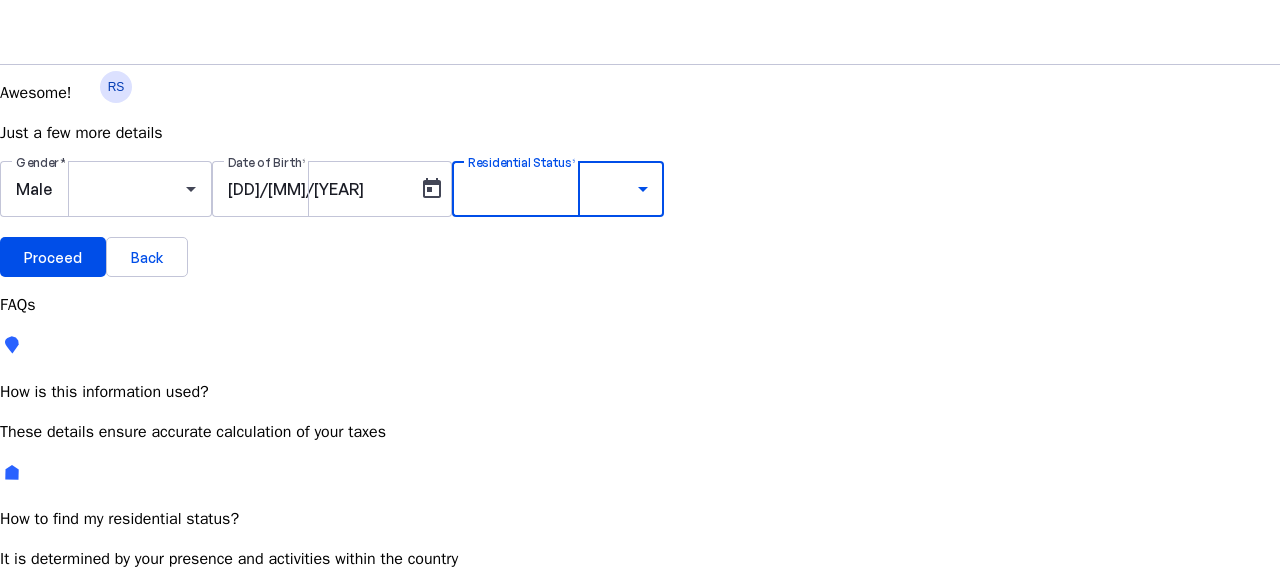 click on "Resident" at bounding box center [72, 748] 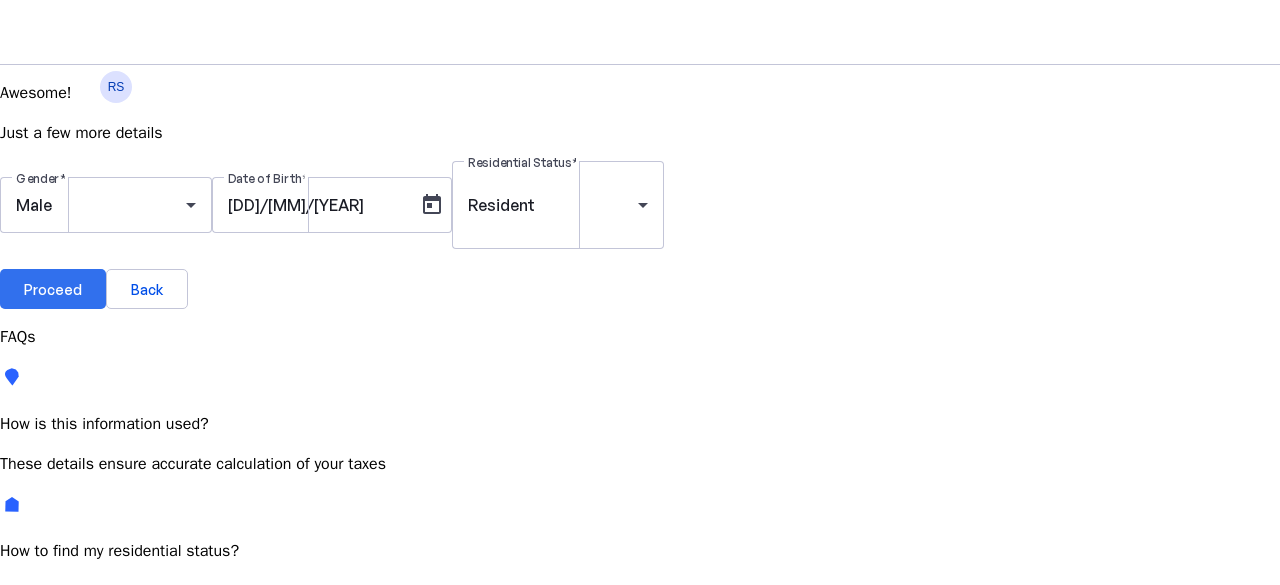 click on "Proceed" at bounding box center (53, 289) 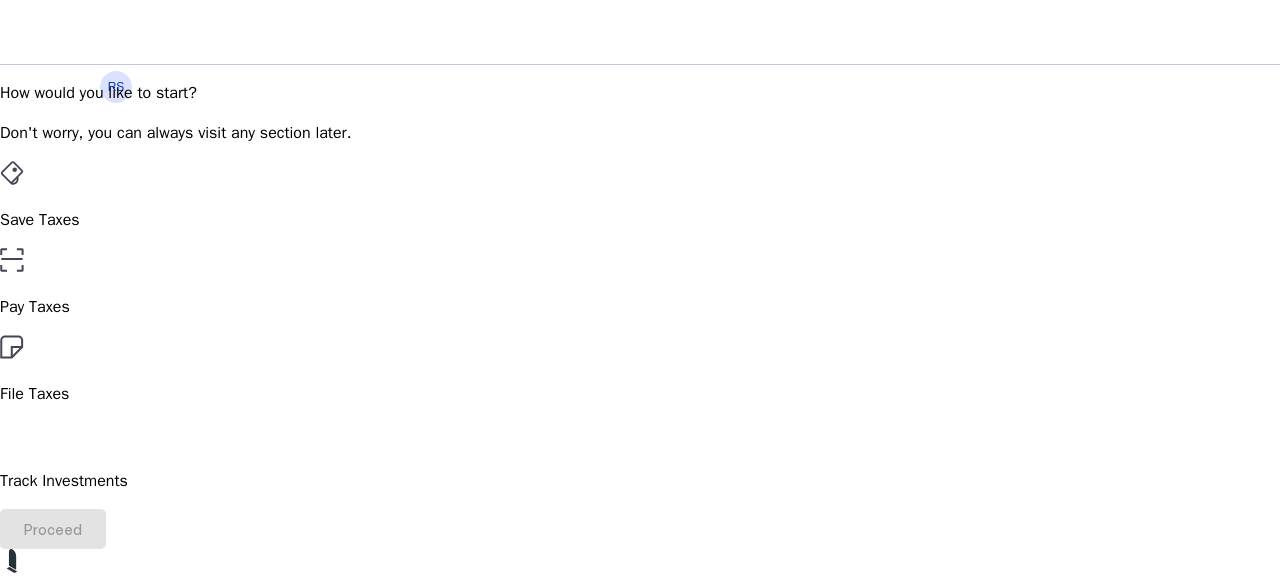 click on "Save Taxes" at bounding box center [640, 220] 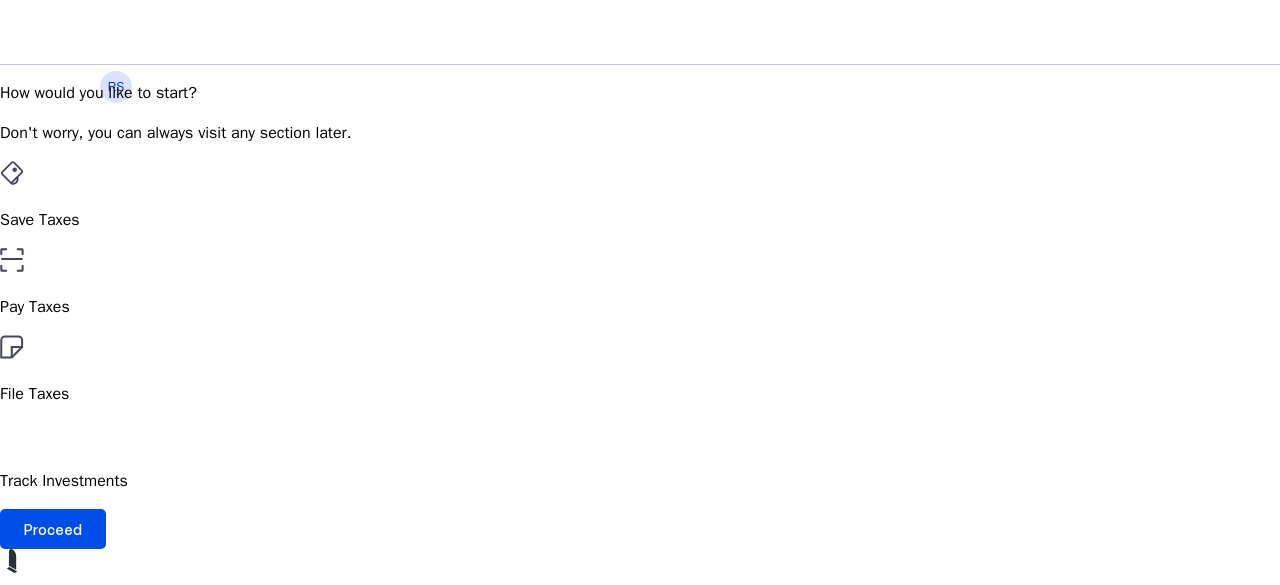 click on "Pay Taxes" at bounding box center [640, 307] 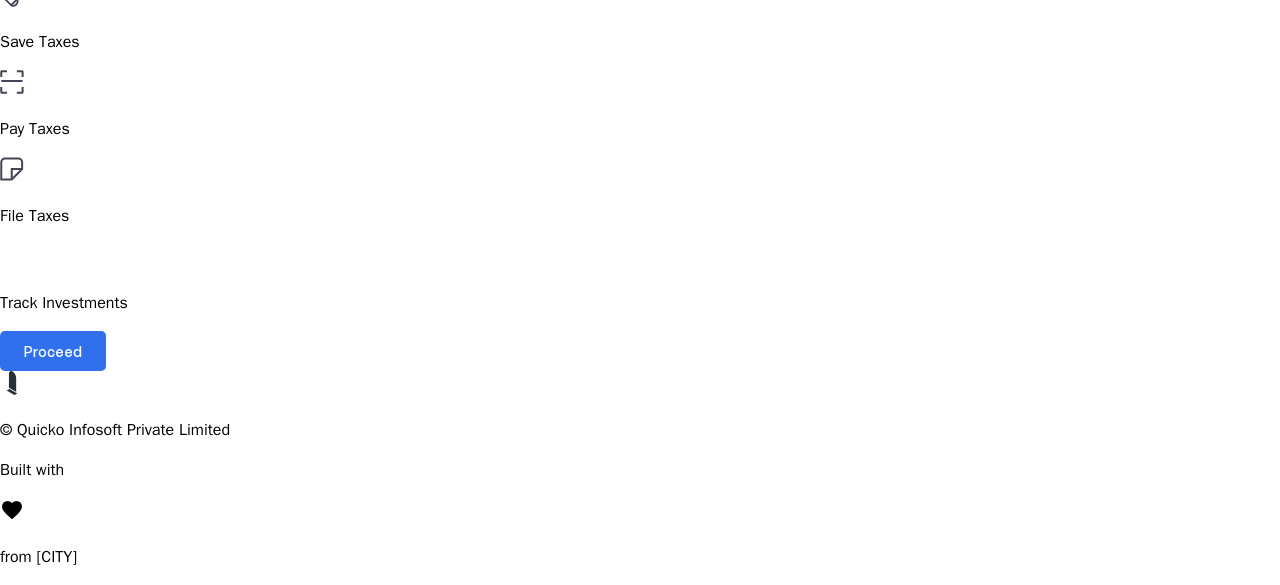 click on "Proceed" at bounding box center (53, 351) 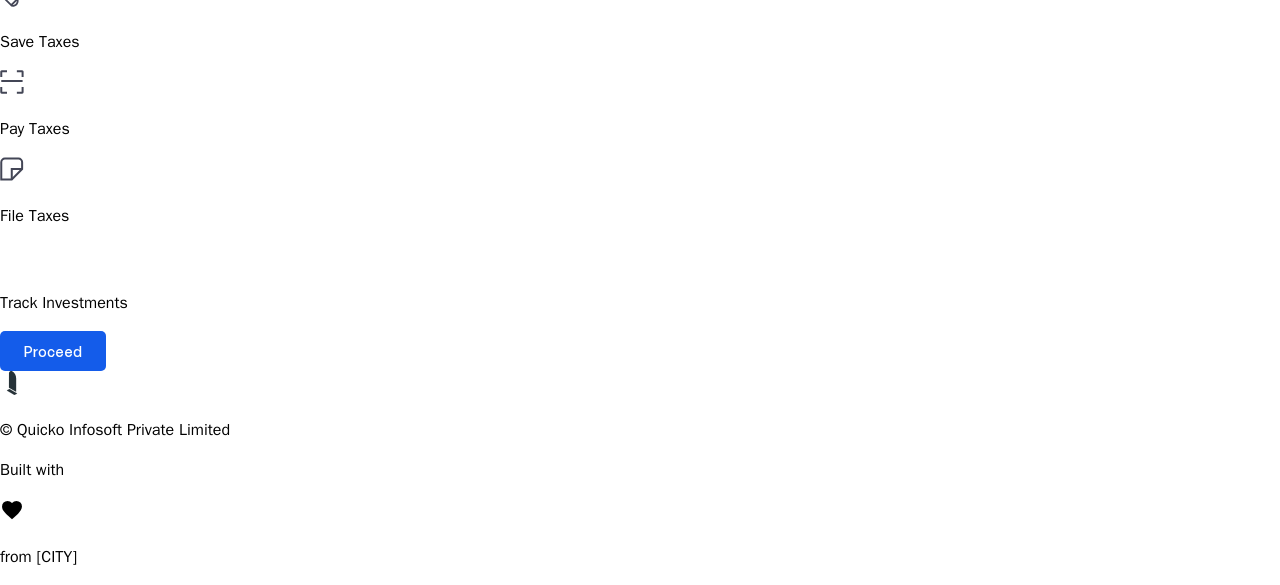 scroll, scrollTop: 0, scrollLeft: 0, axis: both 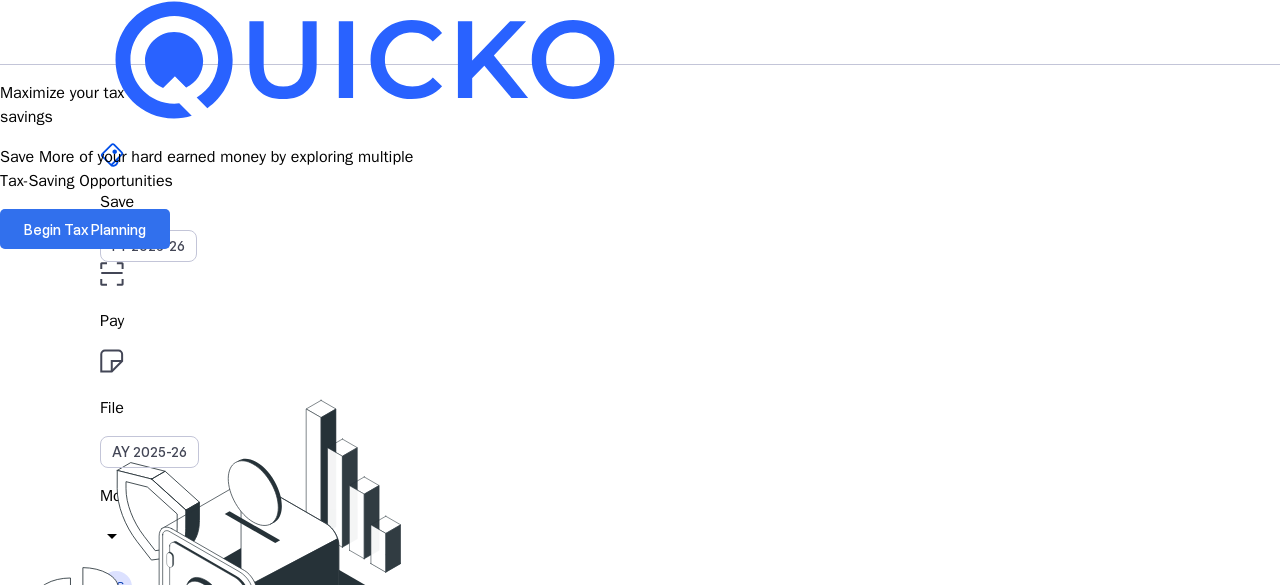 click on "Begin Tax Planning" at bounding box center (85, 229) 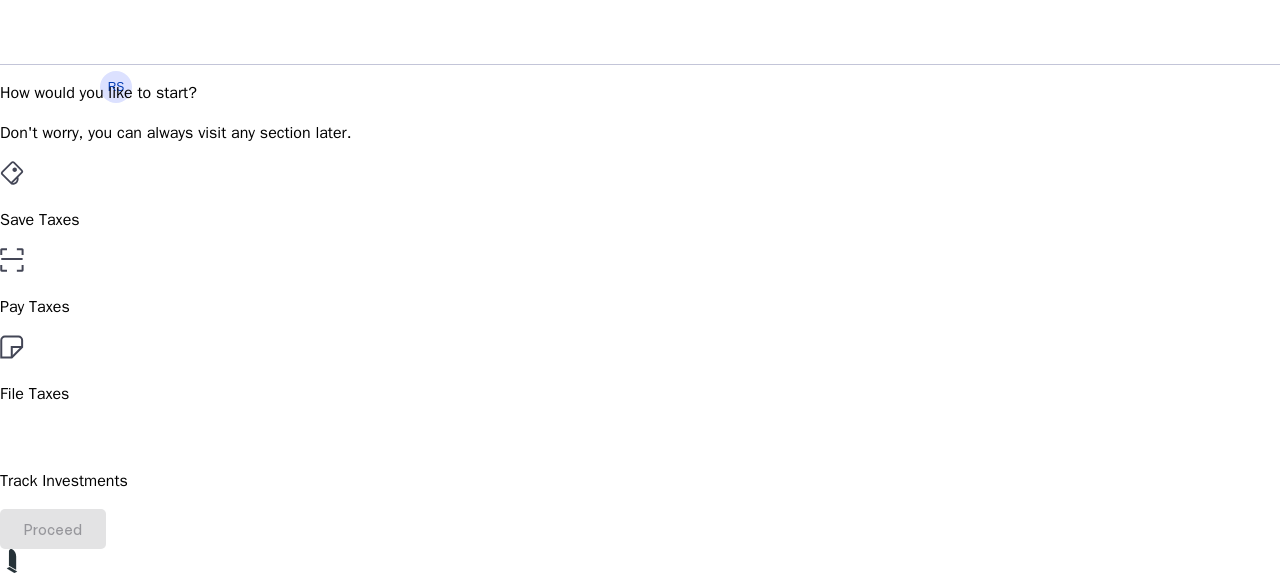 click on "File Taxes" at bounding box center [640, 220] 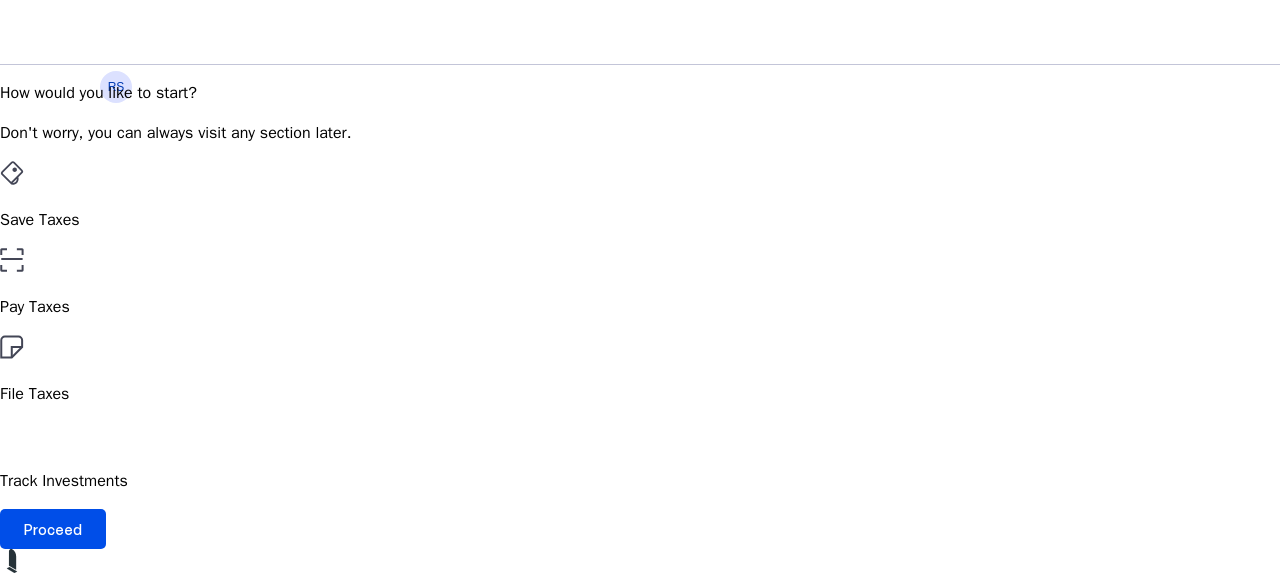 click on "File Taxes" at bounding box center (640, 394) 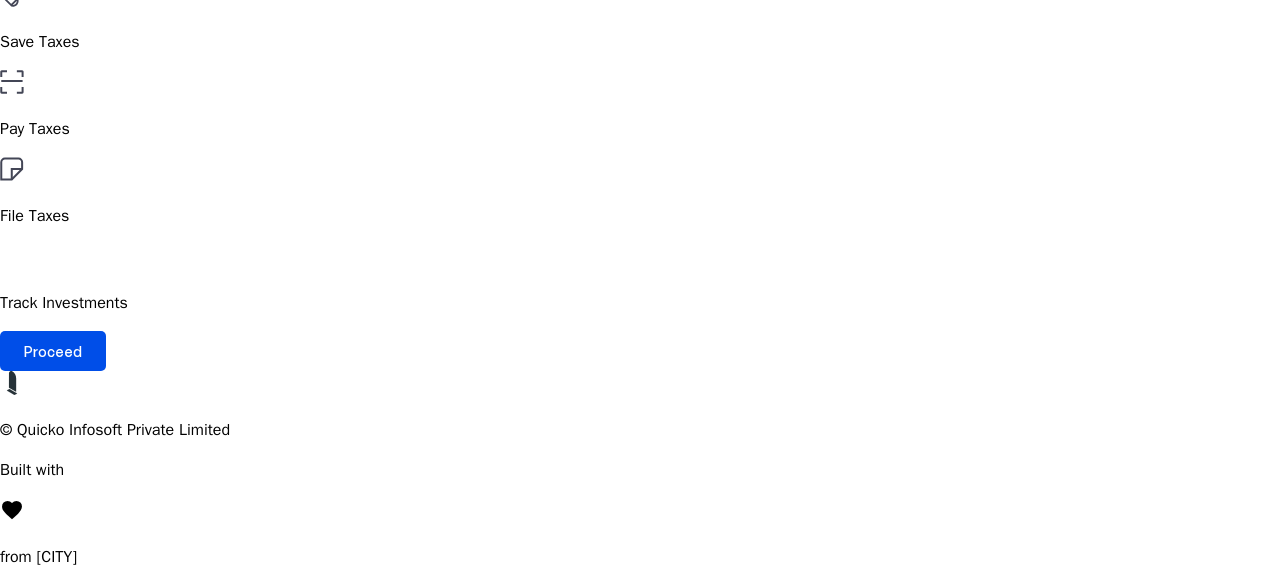 scroll, scrollTop: 278, scrollLeft: 0, axis: vertical 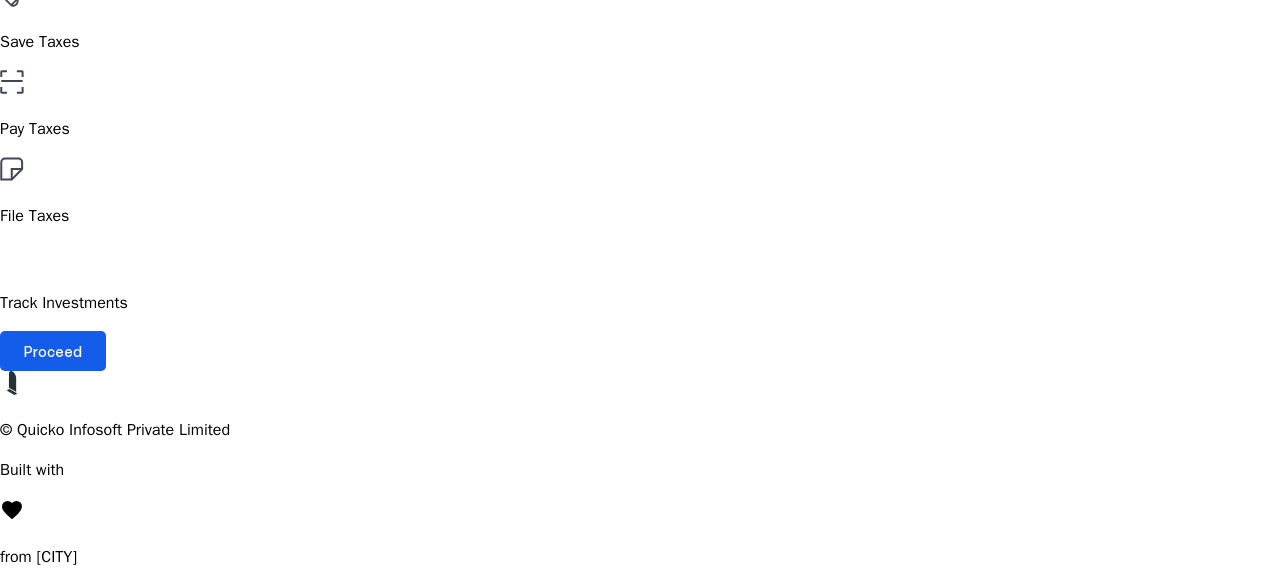 click on "Proceed" at bounding box center (53, 351) 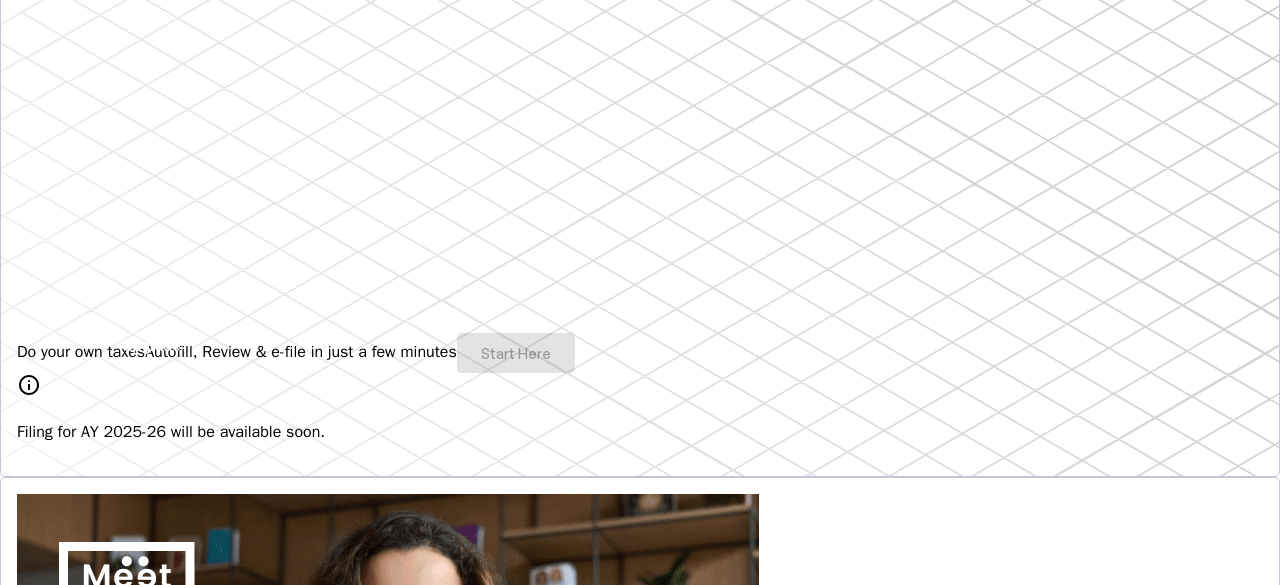 scroll, scrollTop: 0, scrollLeft: 0, axis: both 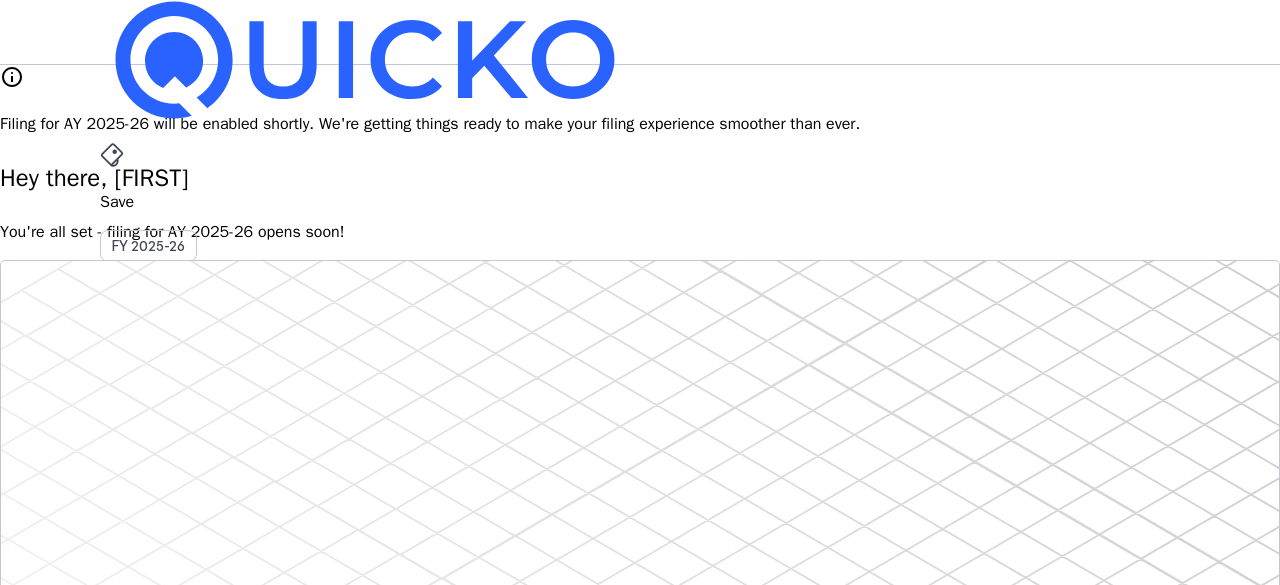click on "Save FY [YEAR]-[YEAR] Pay File AY [YEAR]-[YEAR] More arrow_drop_down RS Upgrade info Filing for AY [YEAR]-[YEAR] will be enabled shortly. We're getting things ready to make your filing experience smoother than ever. Hey there, [FIRST] You're all set - filing for AY [YEAR]-[YEAR] opens soon! Do your own taxes Autofill, Review & e-file in just a few minutes Start Here info Filing for AY [YEAR]-[YEAR] will be available soon. 4.8/5 | 1400 reviews We do your taxes Expert will prepare, review & e-file your tax return, making sure nothing gets missed. Explore Benefits of filing on Quicko Fetch everything using Autofill Automatically retrieve your income, deductions, tax credits & losses directly from ITD. No need of any forms! Connect to multiple apps In just a few clicks, seamlessly fetch all your trades directly from your broker and ensure accurate reporting. Get Personalized Insights Gain full visibility into the computation. Easily view and understand how your taxes are calculated. Explore Upgrade to Elite" at bounding box center (640, 1670) 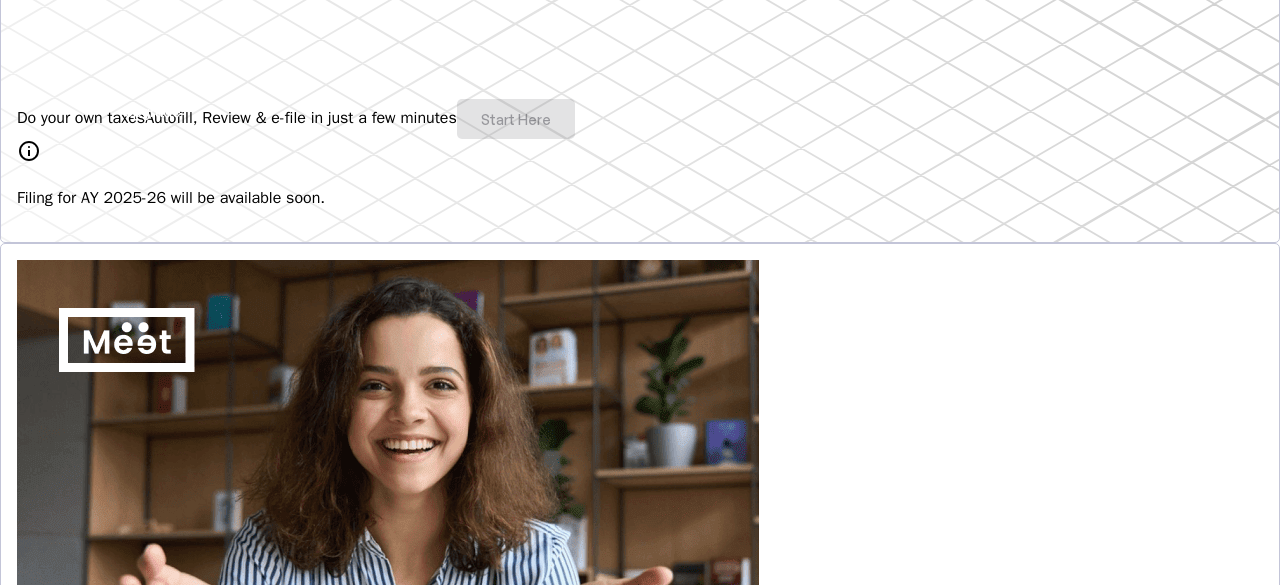 click on "Do your own taxes   Autofill, Review & e-file in just a few minutes   Start Here" at bounding box center (640, 119) 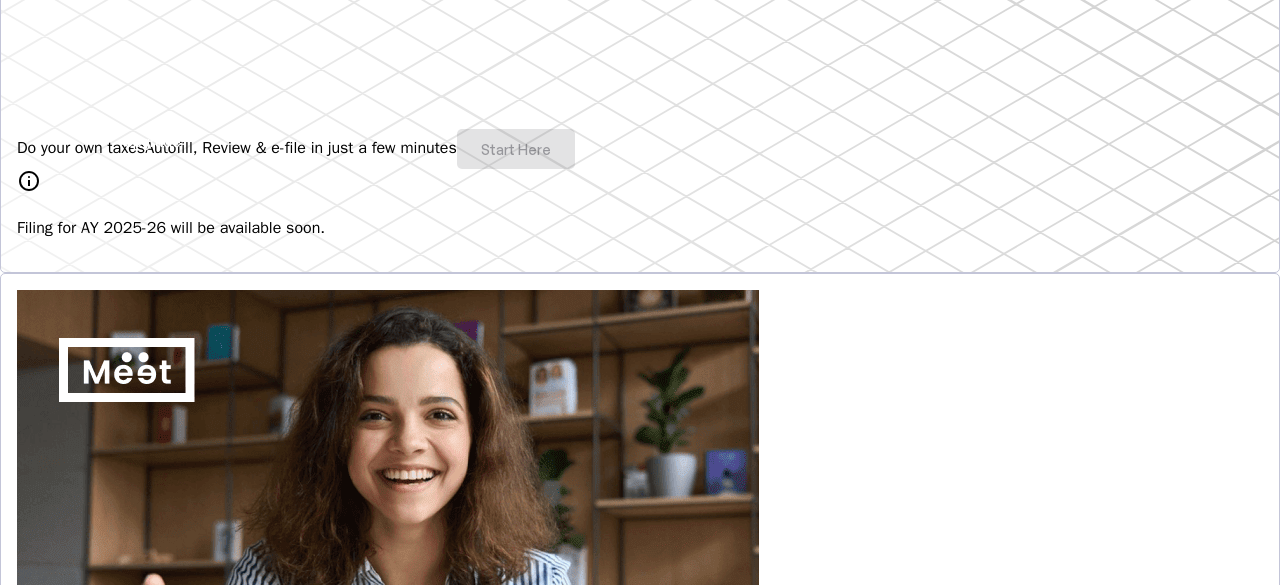 scroll, scrollTop: 512, scrollLeft: 0, axis: vertical 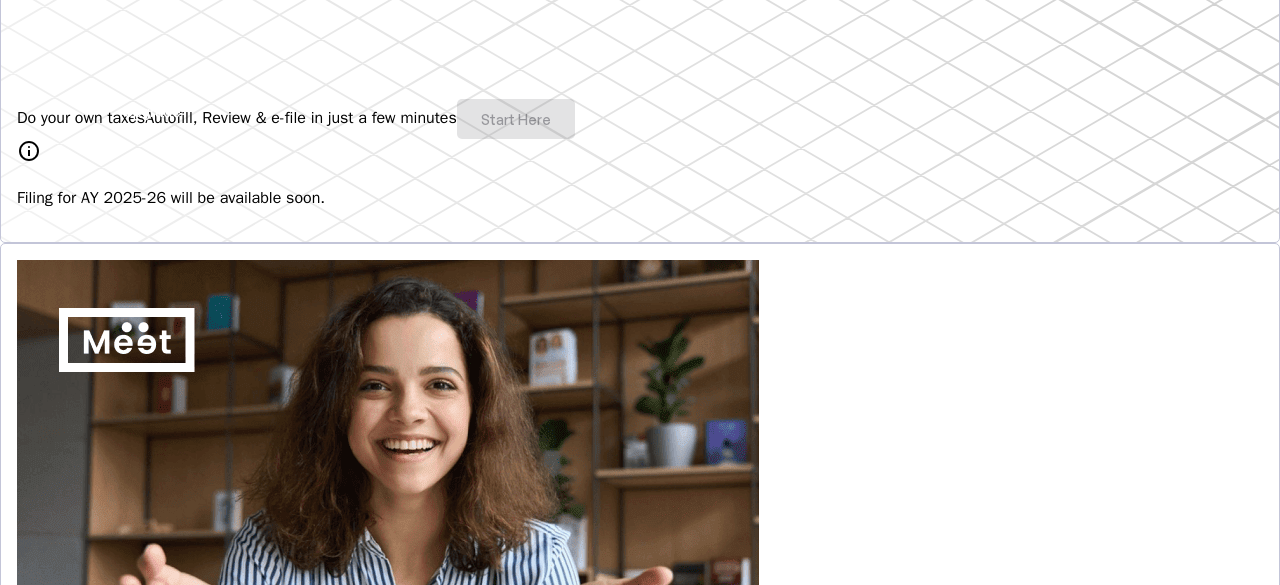click on "info" at bounding box center [29, 151] 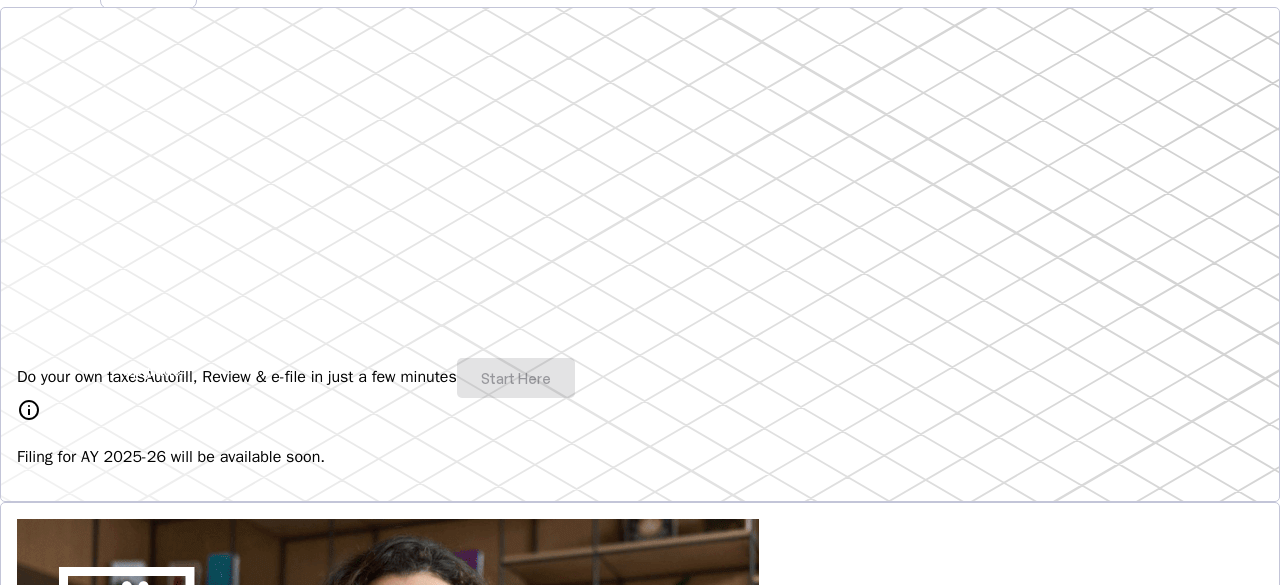 scroll, scrollTop: 0, scrollLeft: 0, axis: both 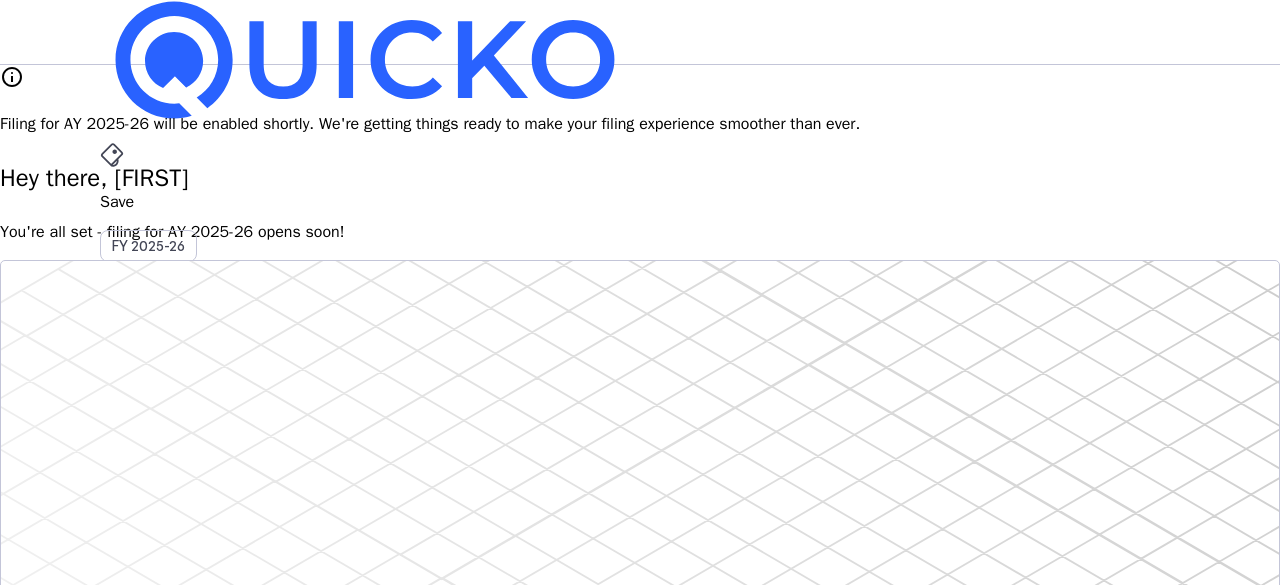 click at bounding box center (177, 455) 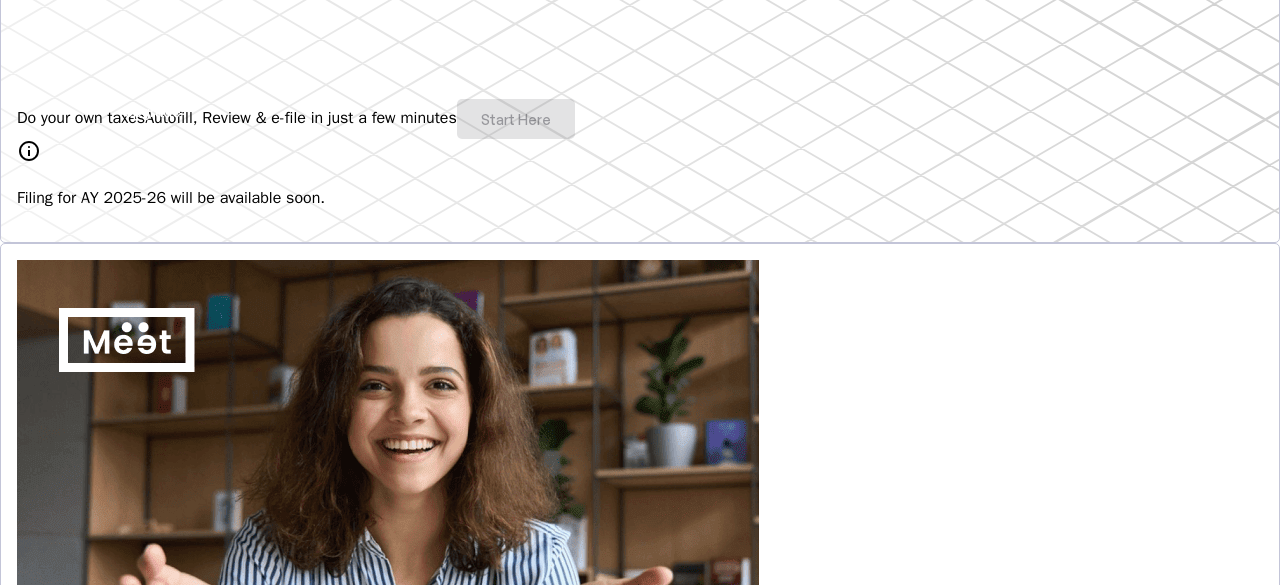 click on "Autofill, Review & e-file in just a few minutes" at bounding box center (301, 118) 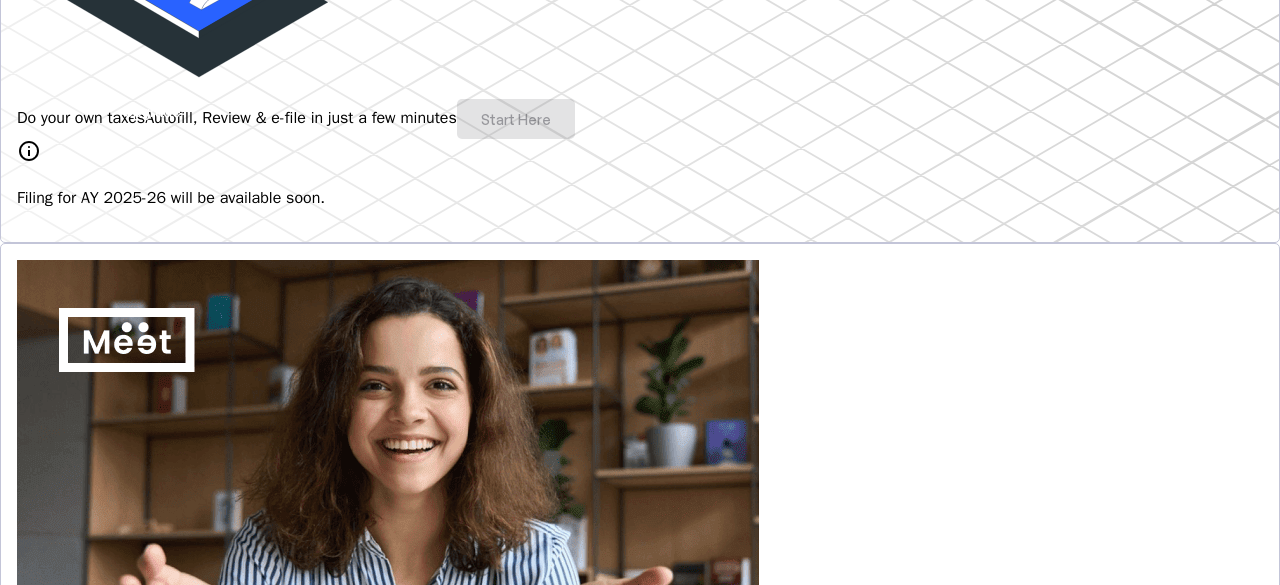 drag, startPoint x: 1278, startPoint y: 360, endPoint x: 1279, endPoint y: 134, distance: 226.00221 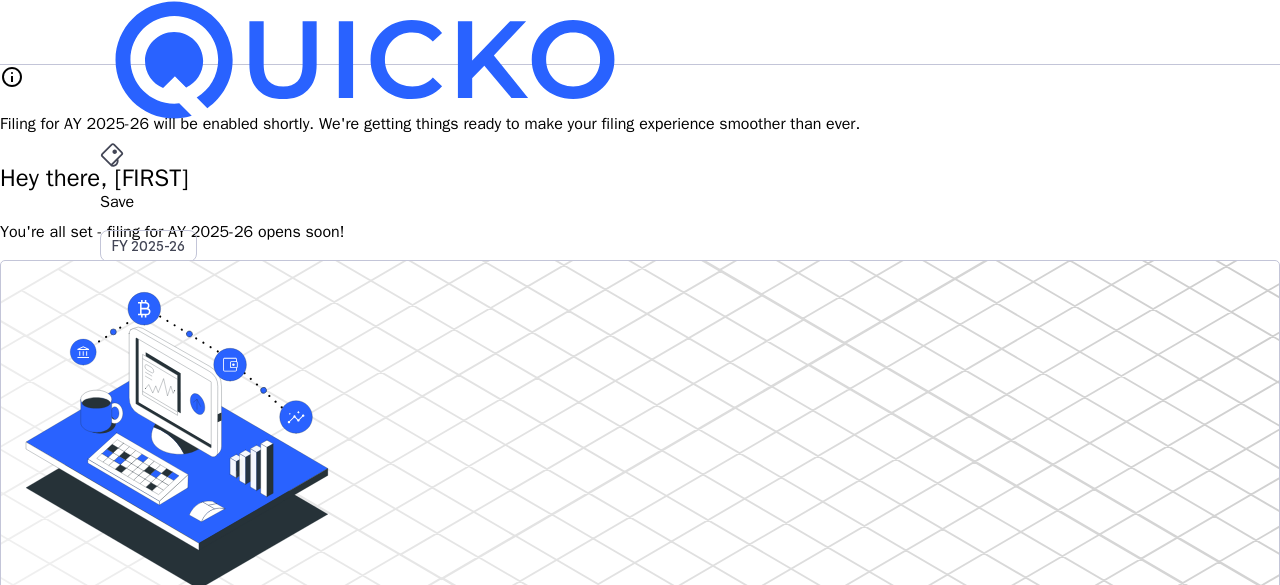 click on "info" at bounding box center [12, 77] 